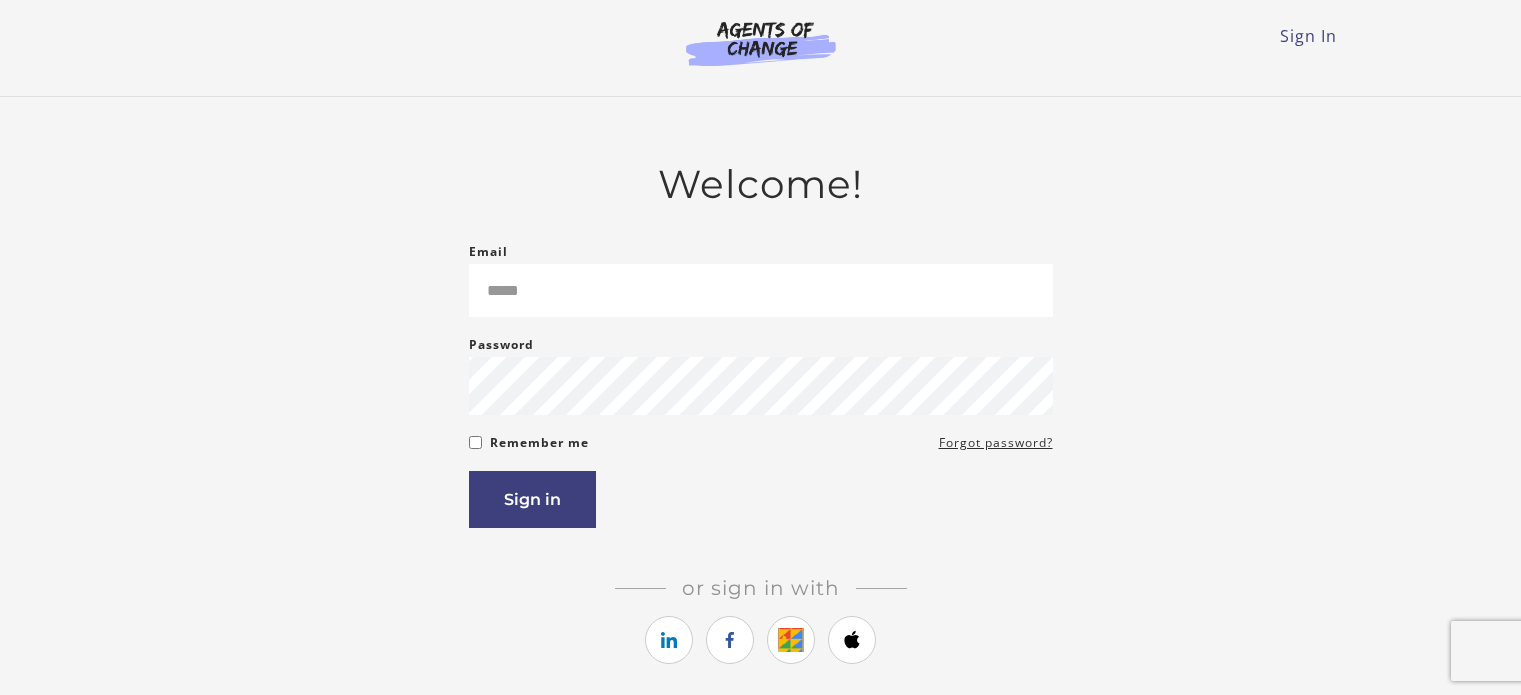 scroll, scrollTop: 0, scrollLeft: 0, axis: both 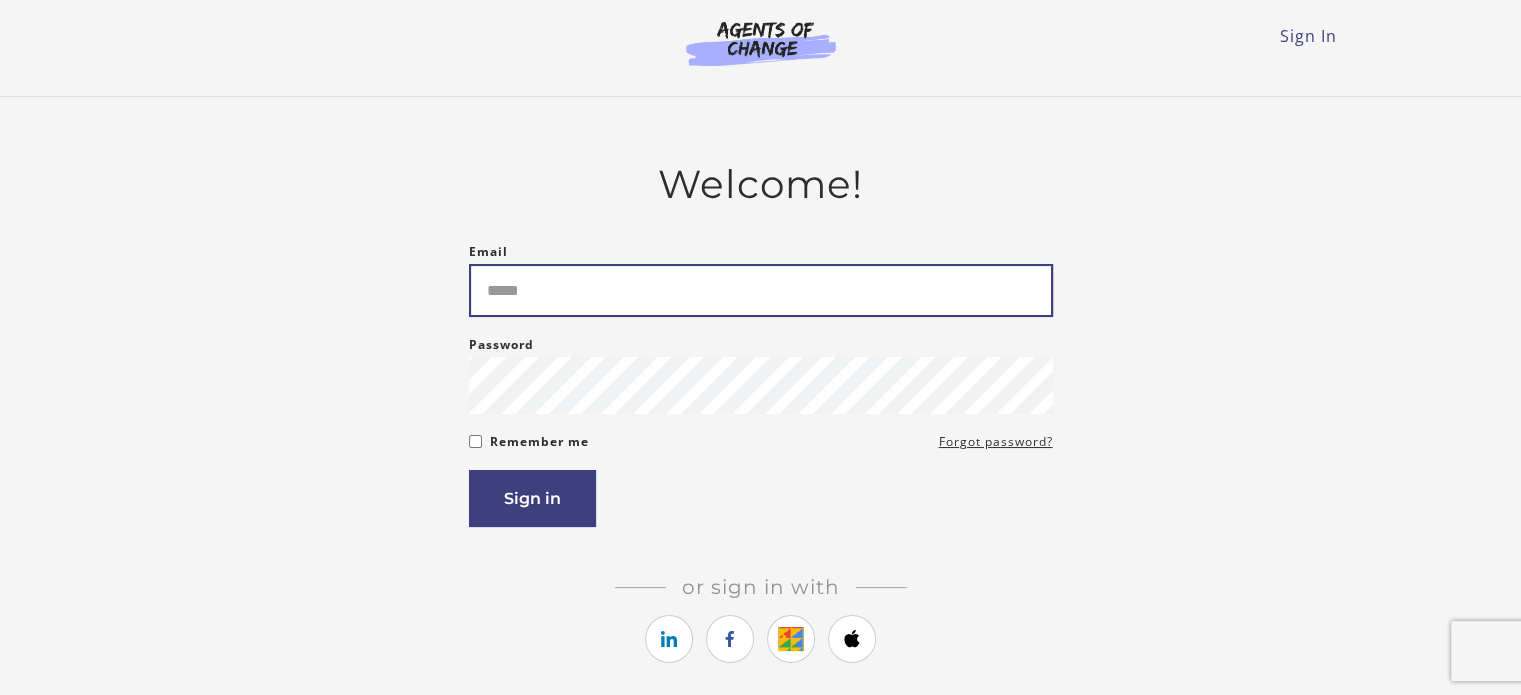 click on "Email" at bounding box center (761, 290) 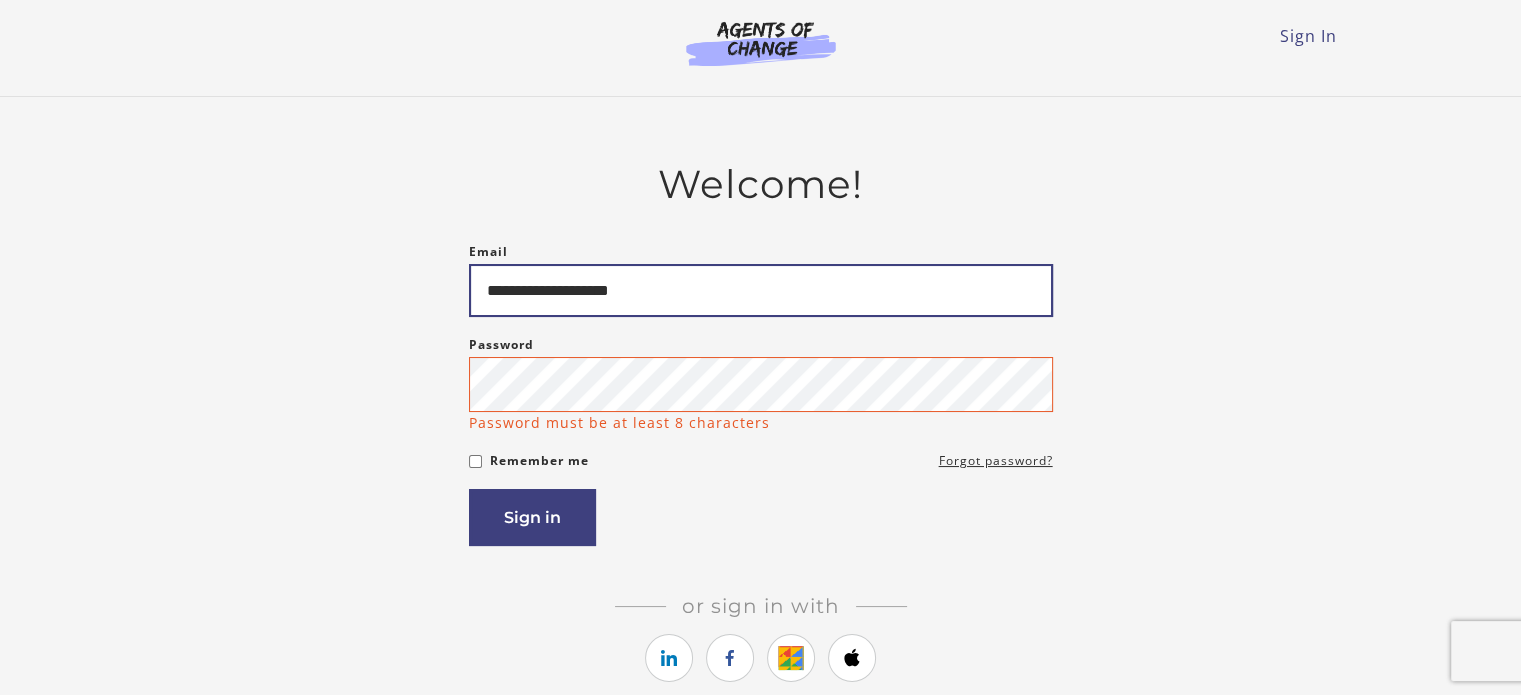 click on "**********" at bounding box center (761, 290) 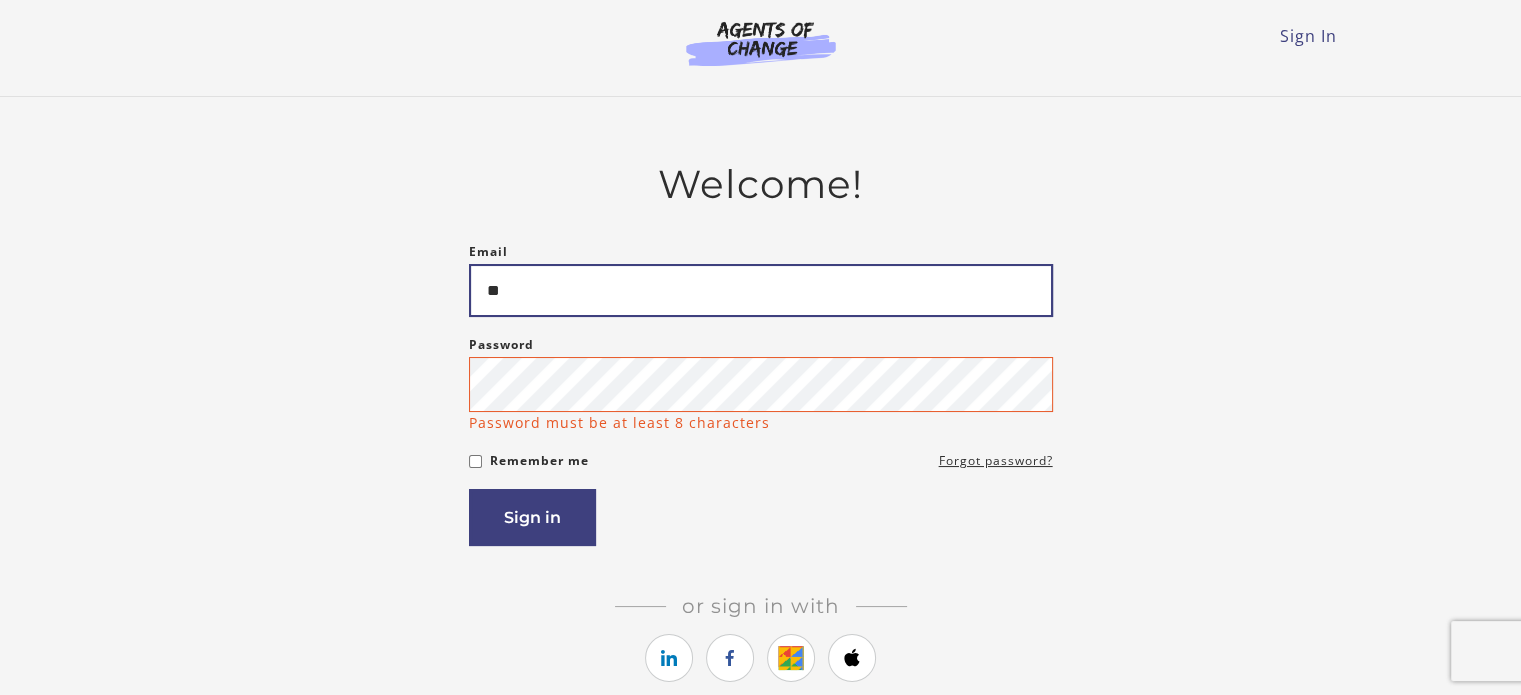 type on "*" 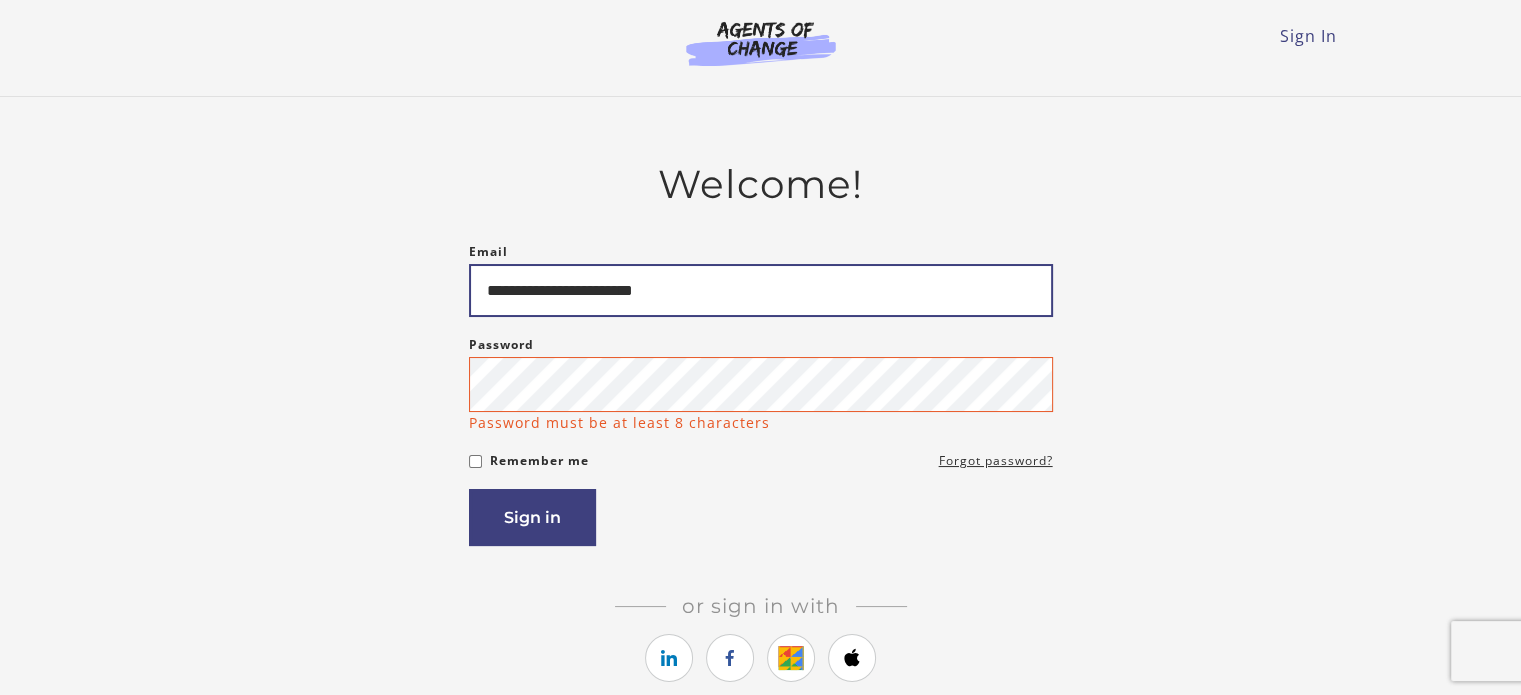 type on "**********" 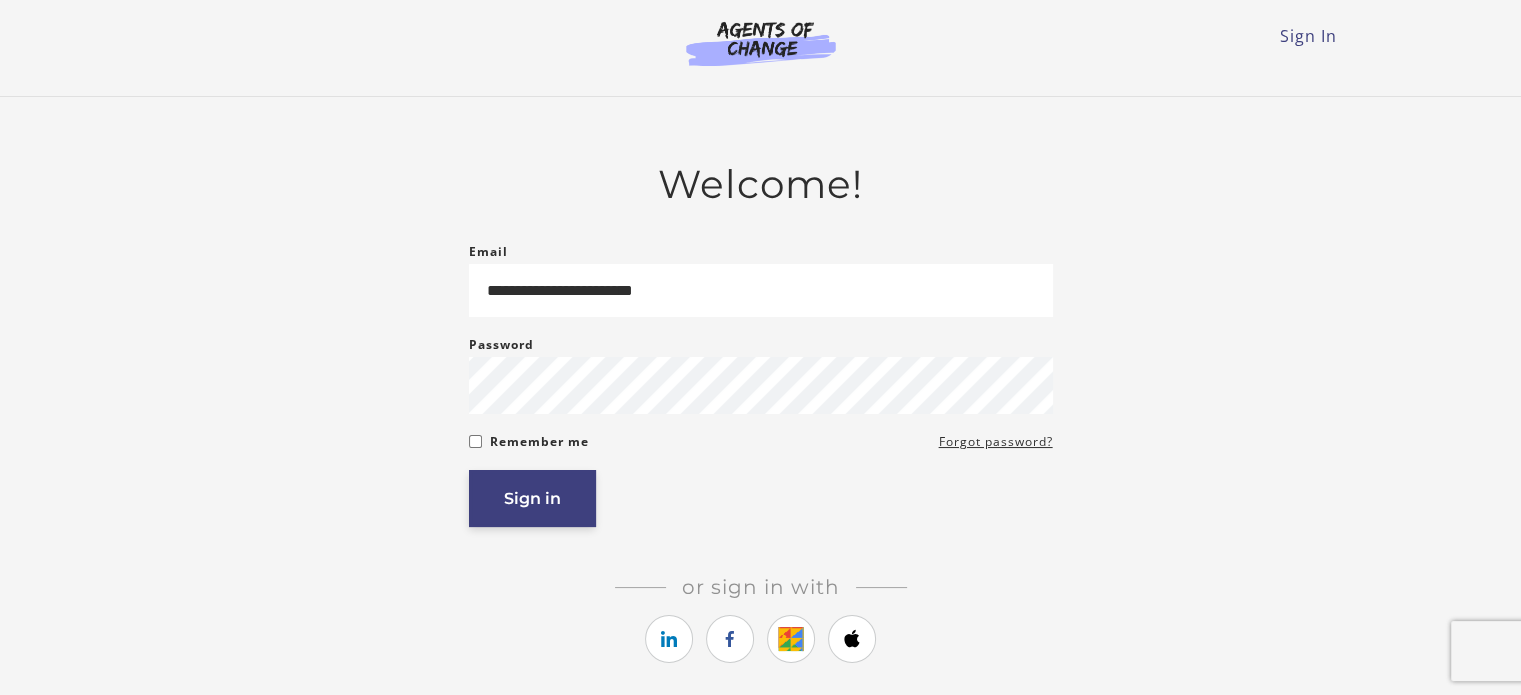 click on "Sign in" at bounding box center (532, 498) 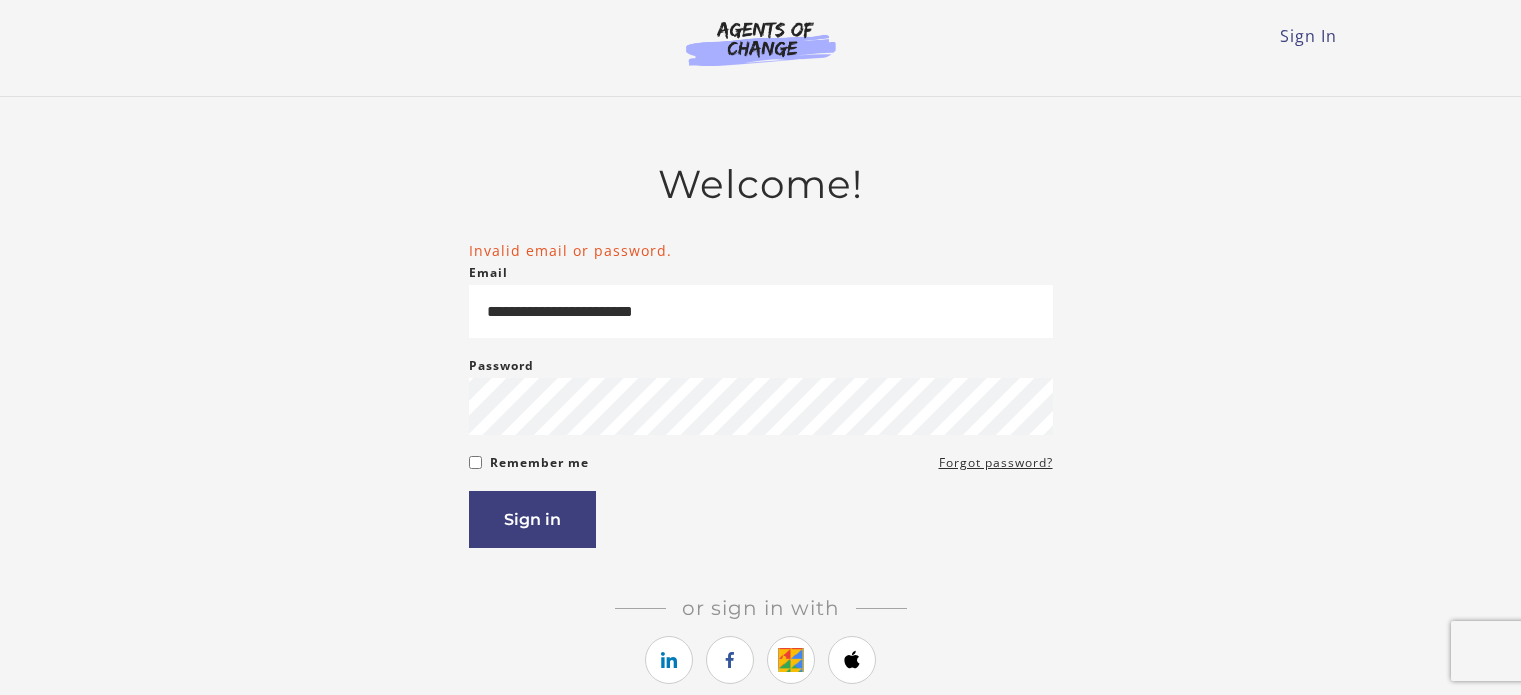 scroll, scrollTop: 0, scrollLeft: 0, axis: both 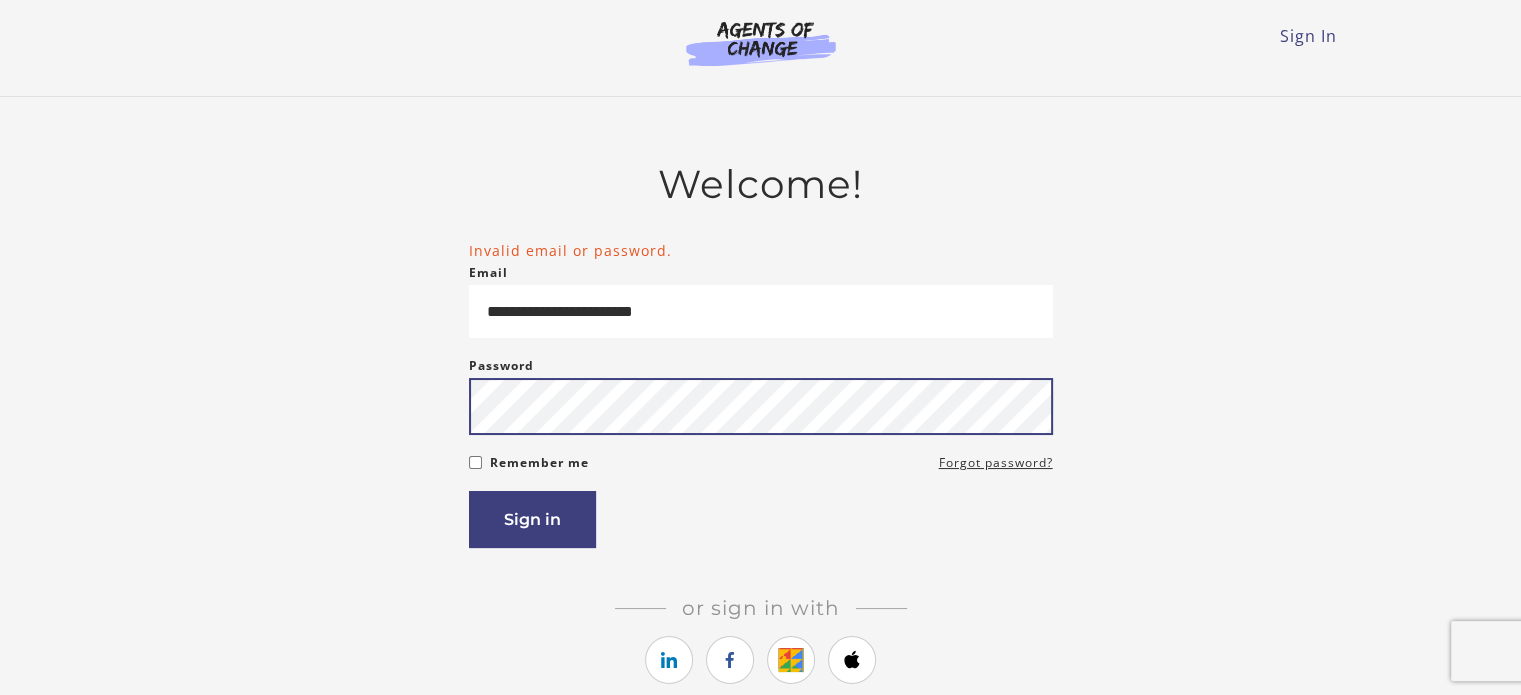 click on "Sign in" at bounding box center [532, 519] 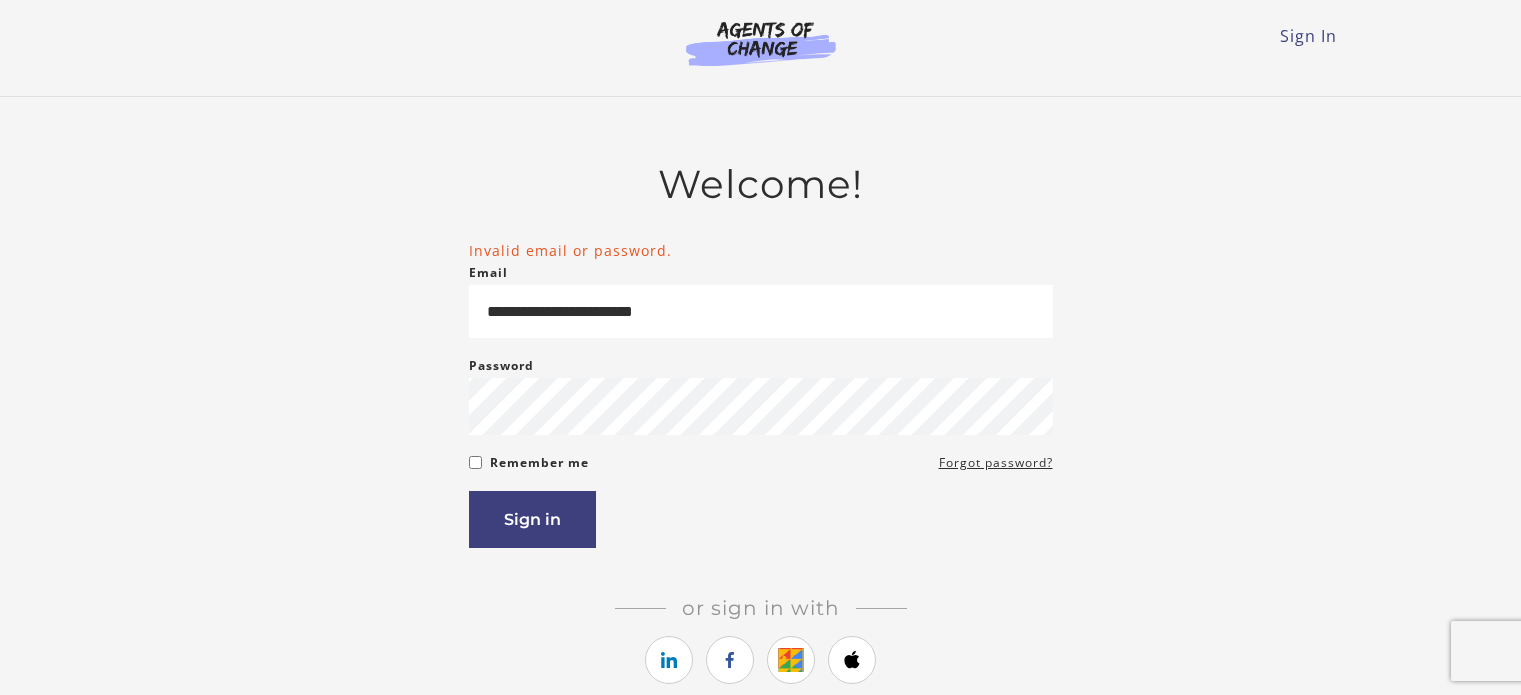 scroll, scrollTop: 0, scrollLeft: 0, axis: both 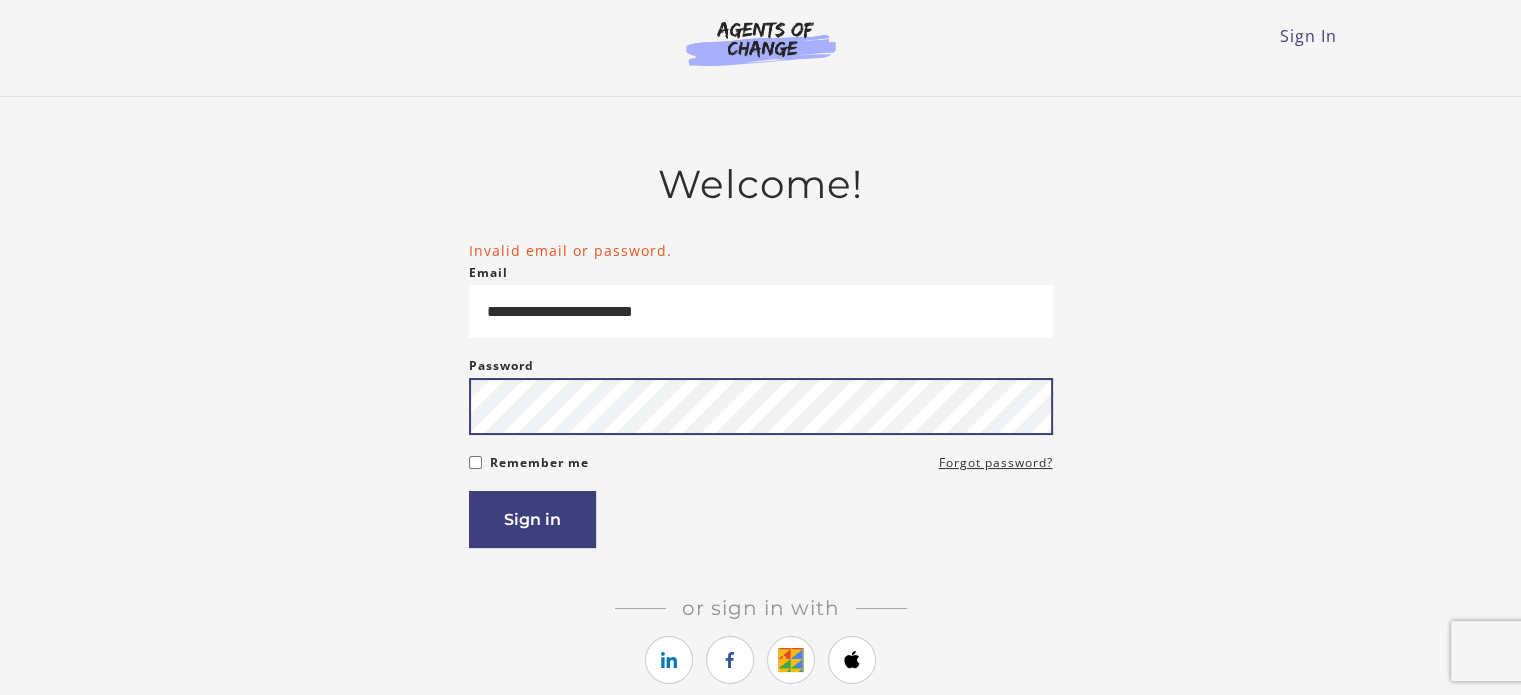 click on "Sign in" at bounding box center [532, 519] 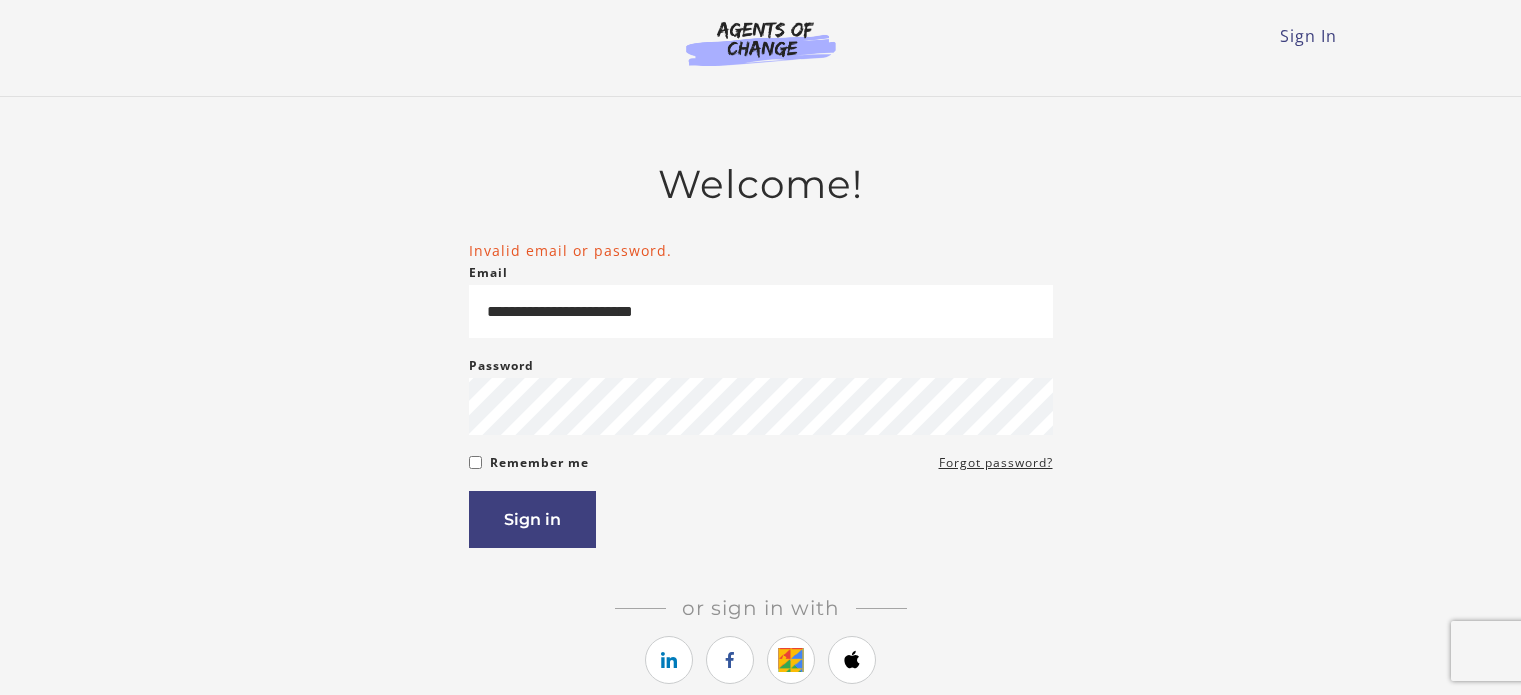 scroll, scrollTop: 0, scrollLeft: 0, axis: both 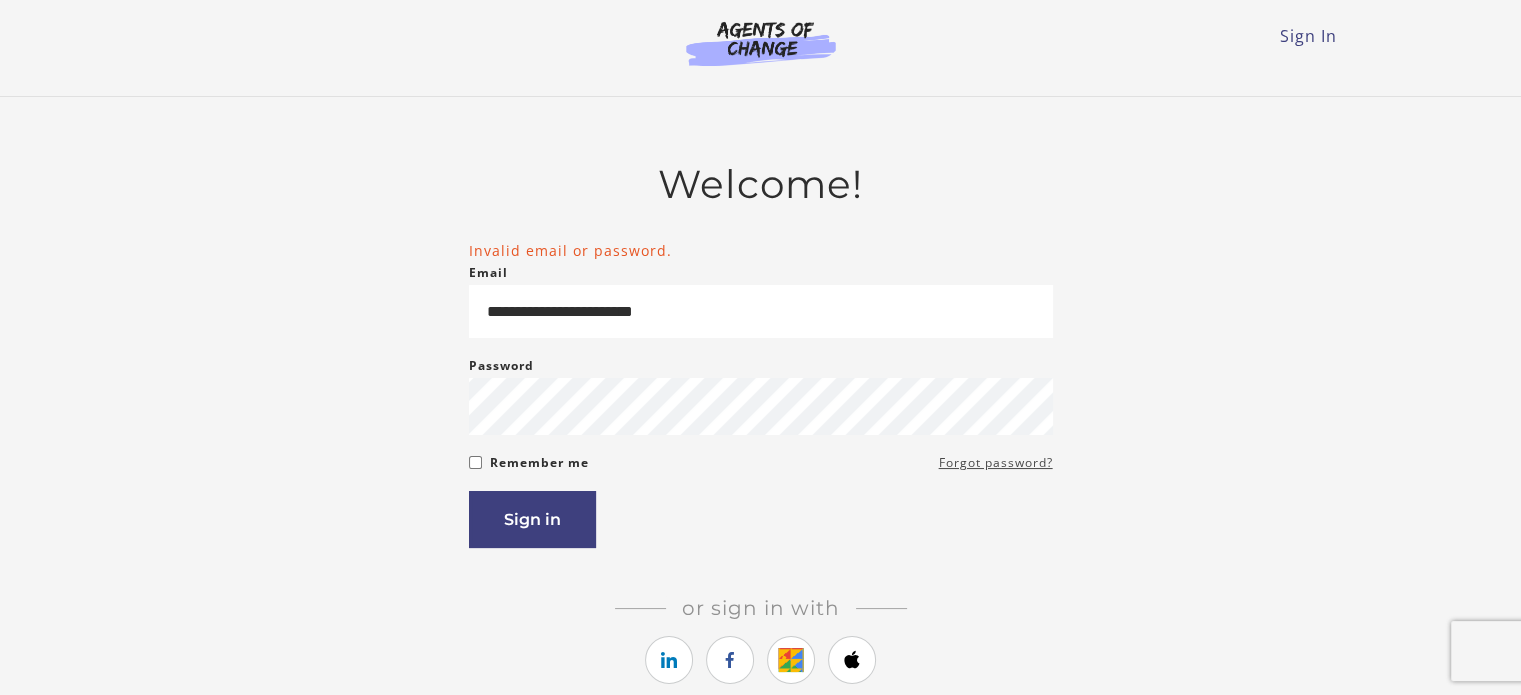 click on "Forgot password?" at bounding box center (996, 463) 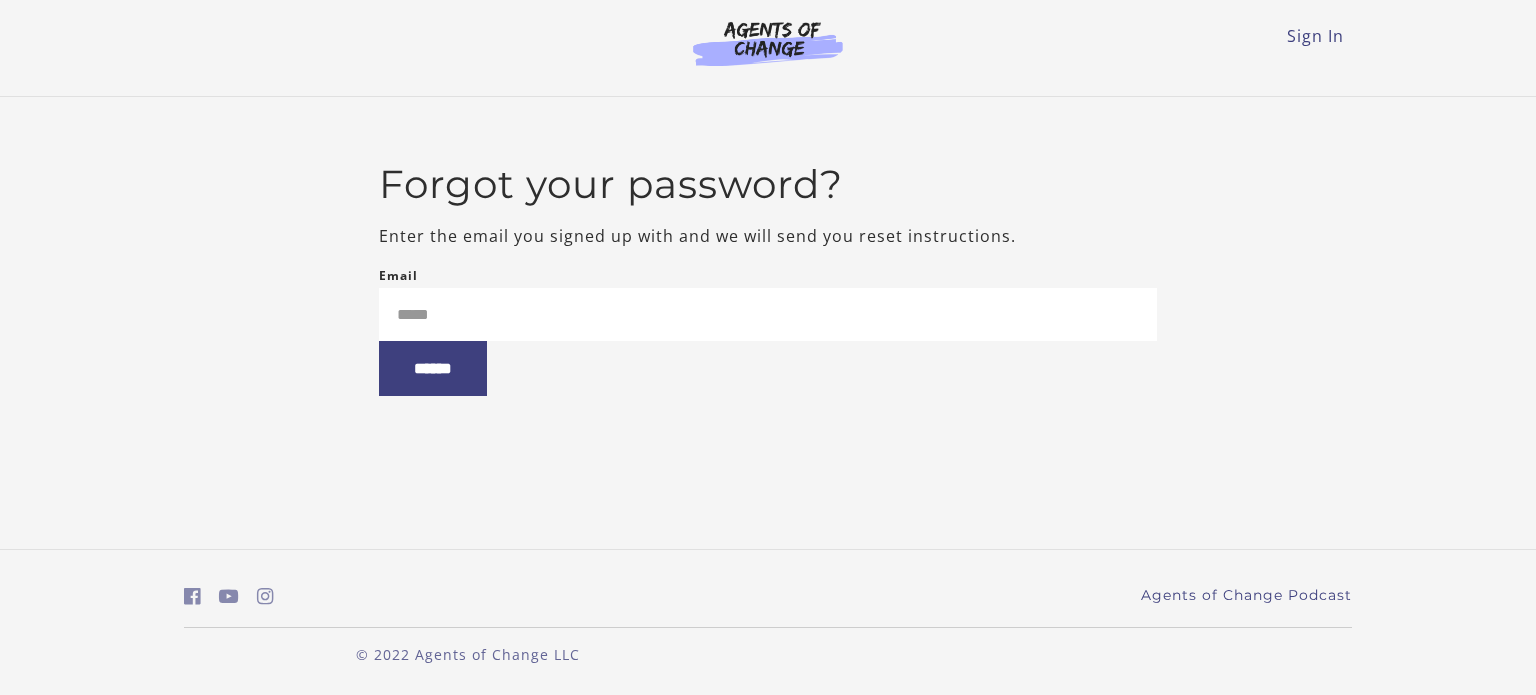 scroll, scrollTop: 0, scrollLeft: 0, axis: both 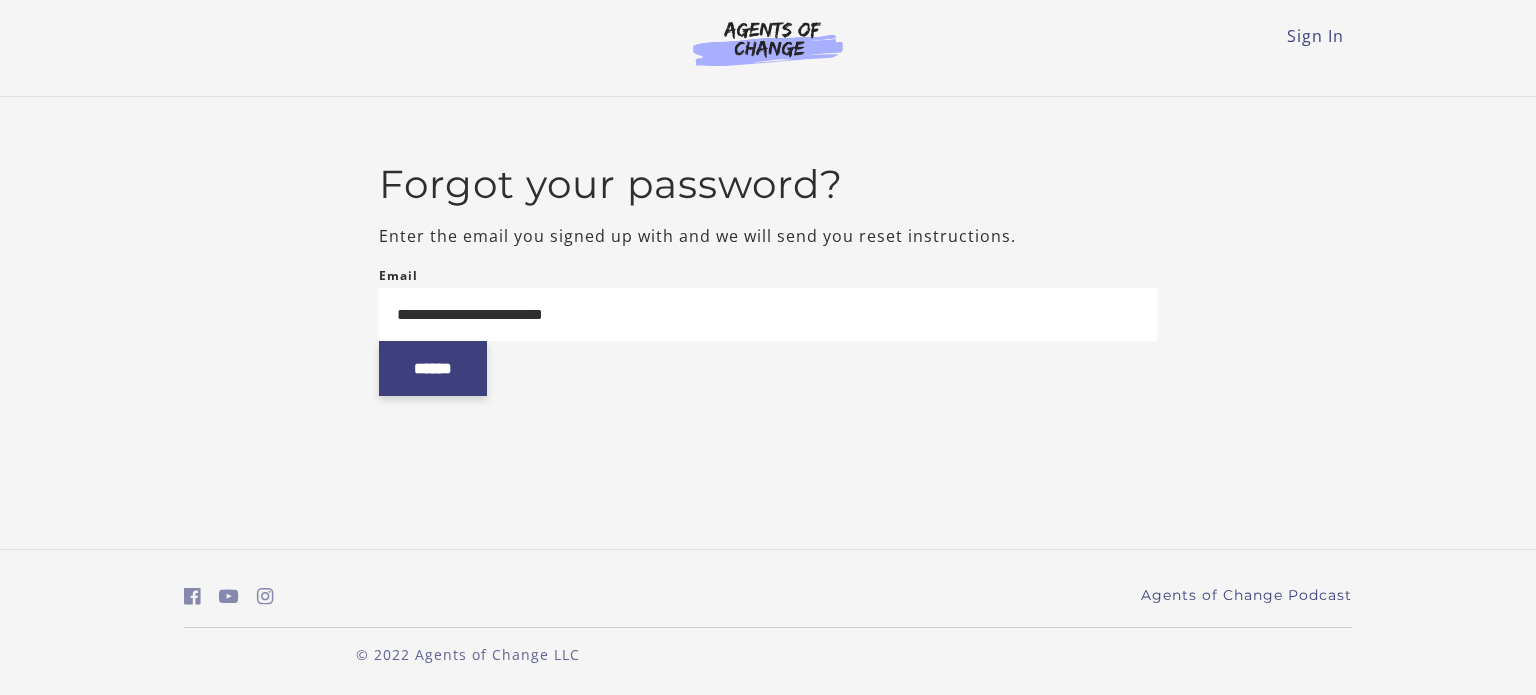 type on "**********" 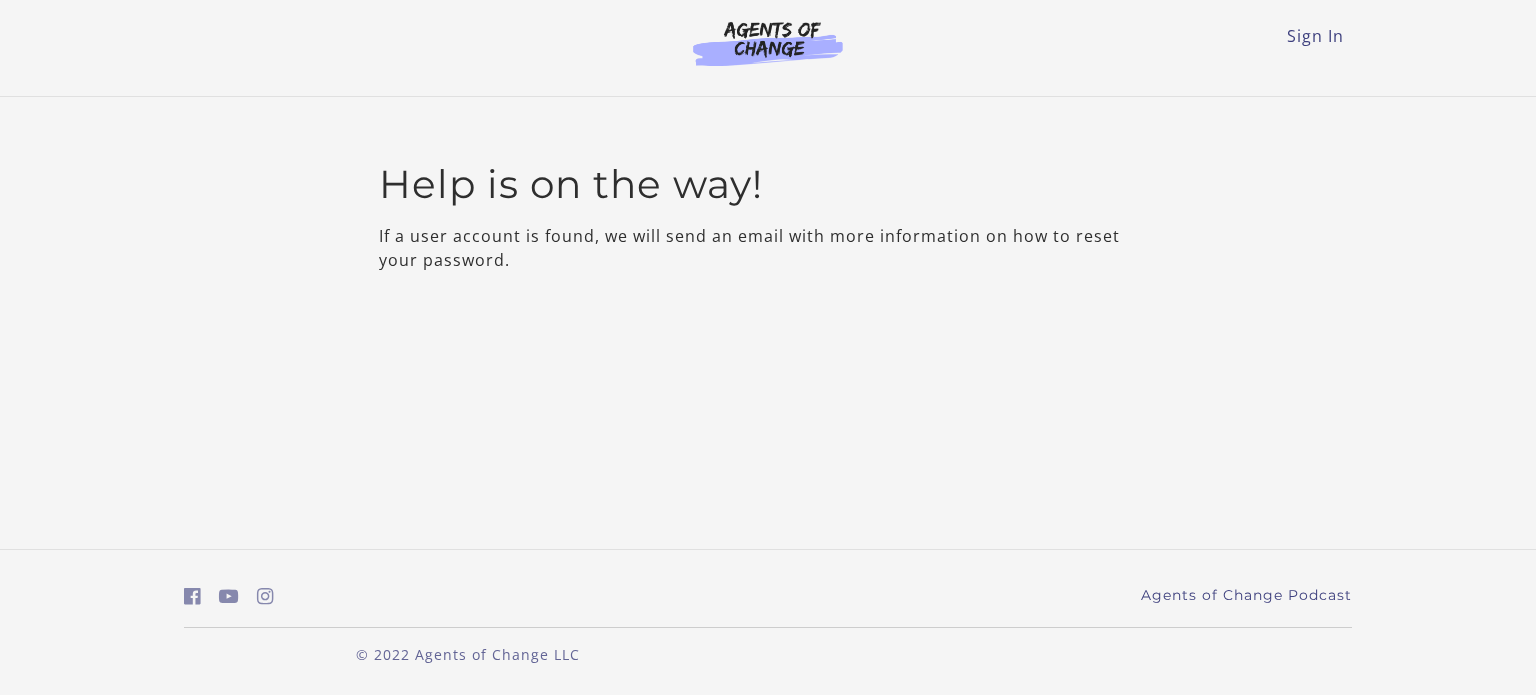 scroll, scrollTop: 0, scrollLeft: 0, axis: both 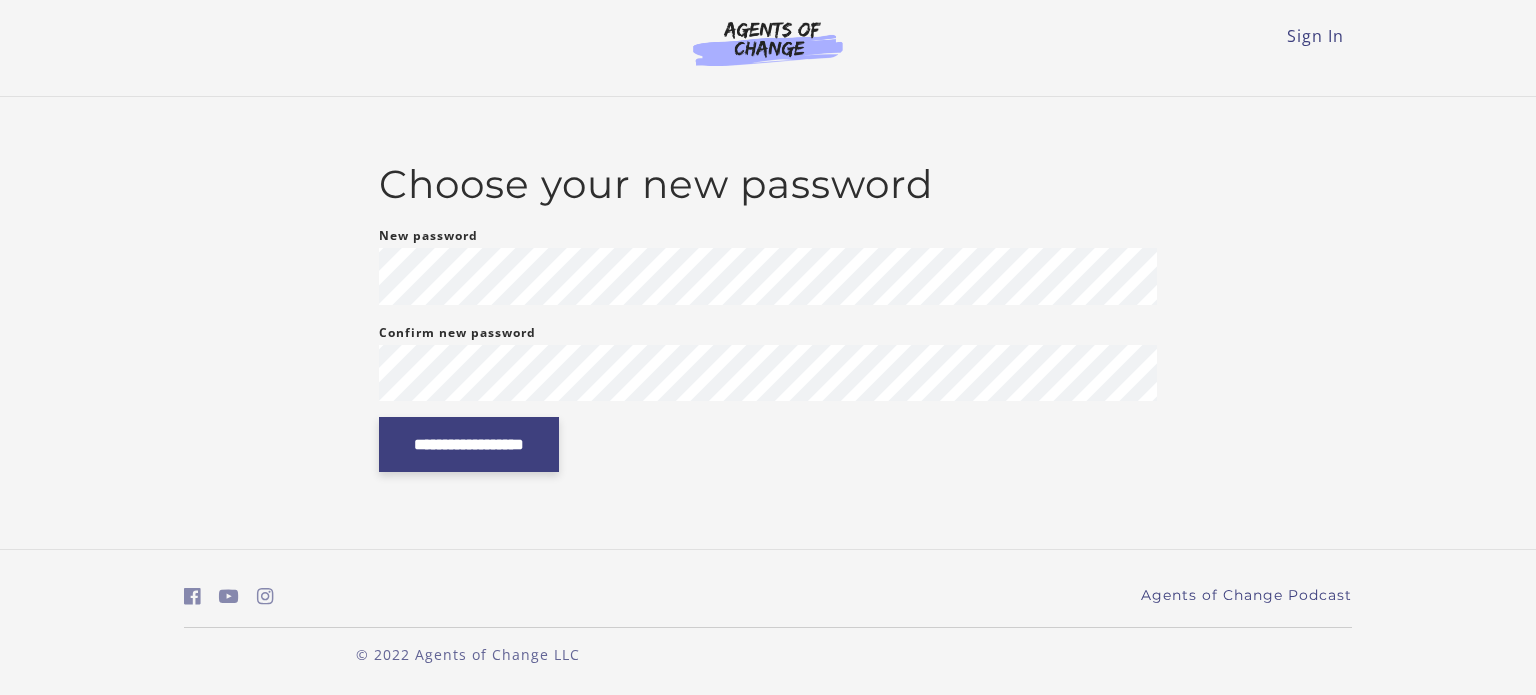 click on "**********" 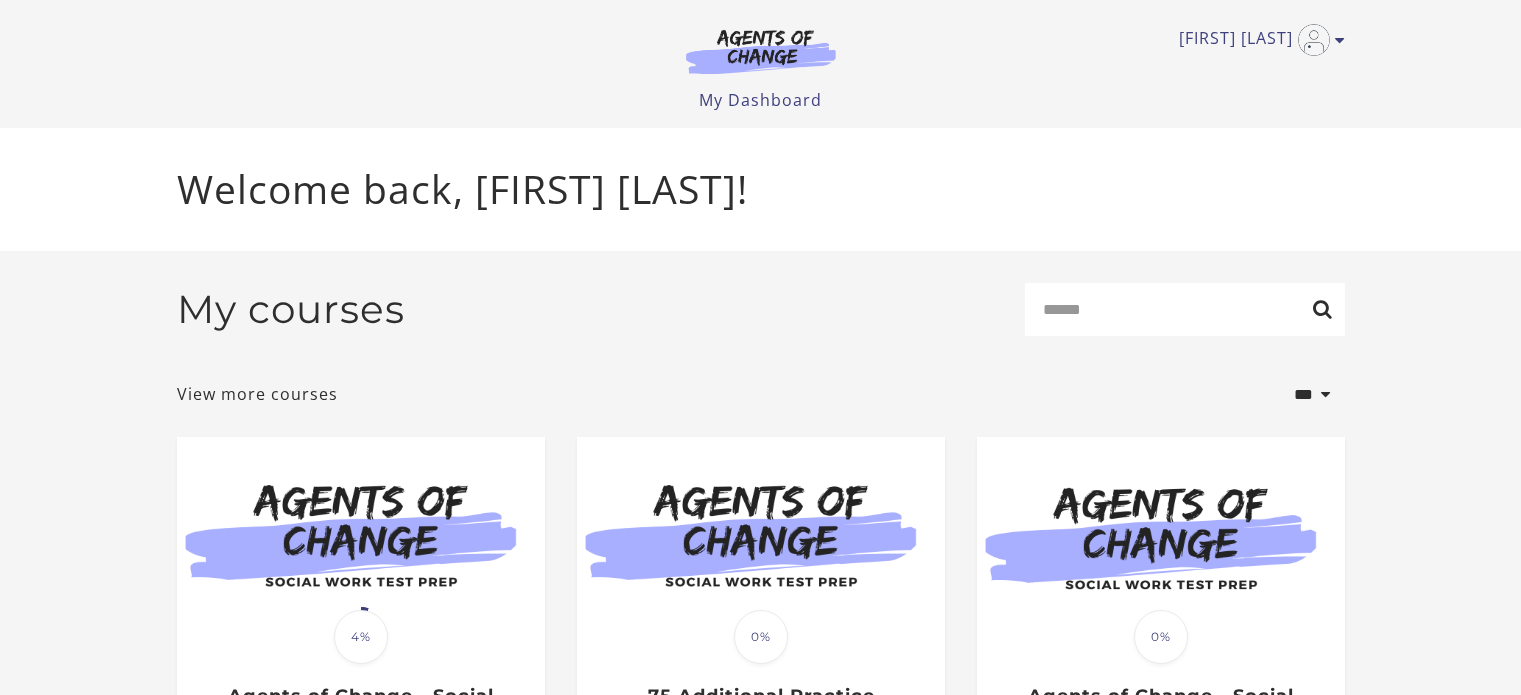 scroll, scrollTop: 0, scrollLeft: 0, axis: both 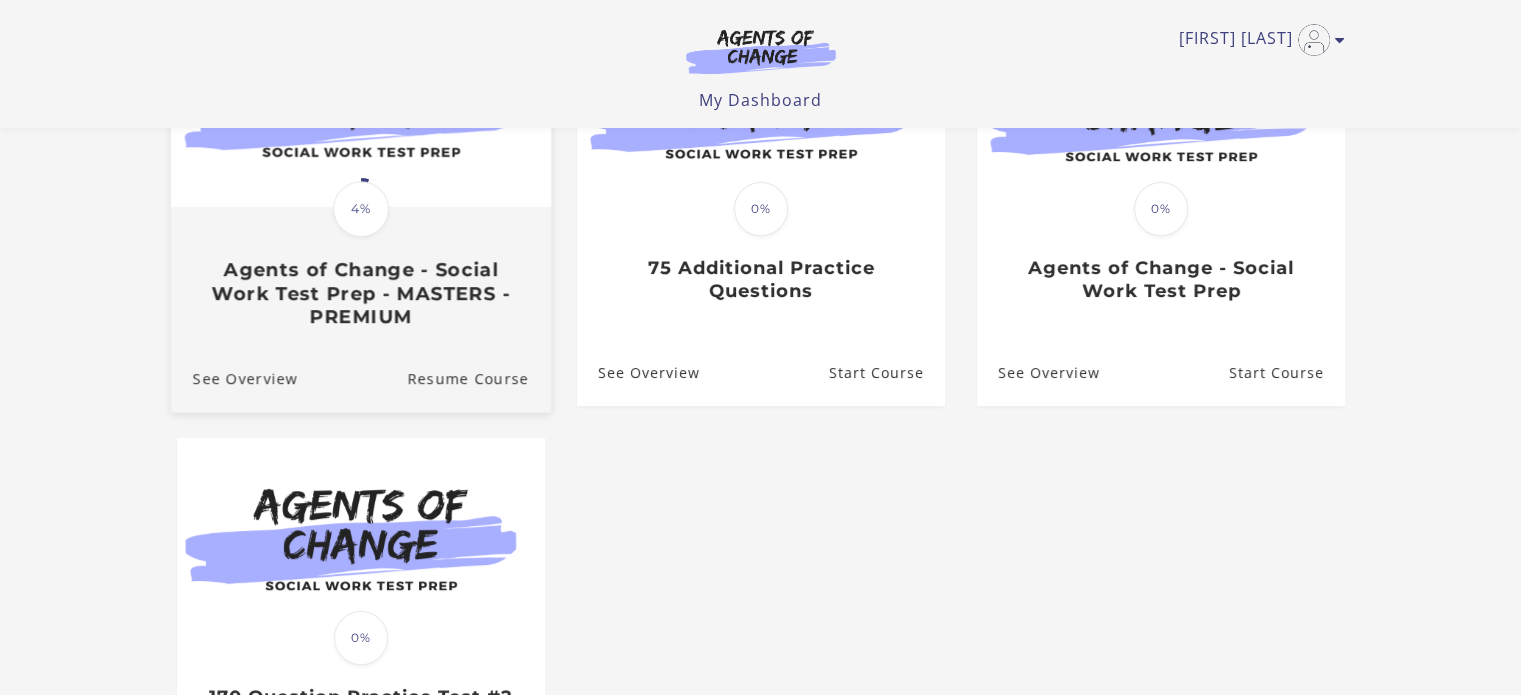 click on "Translation missing: en.liquid.partials.dashboard_course_card.progress_description: 4%
4%
Agents of Change - Social Work Test Prep - MASTERS - PREMIUM" at bounding box center [360, 268] 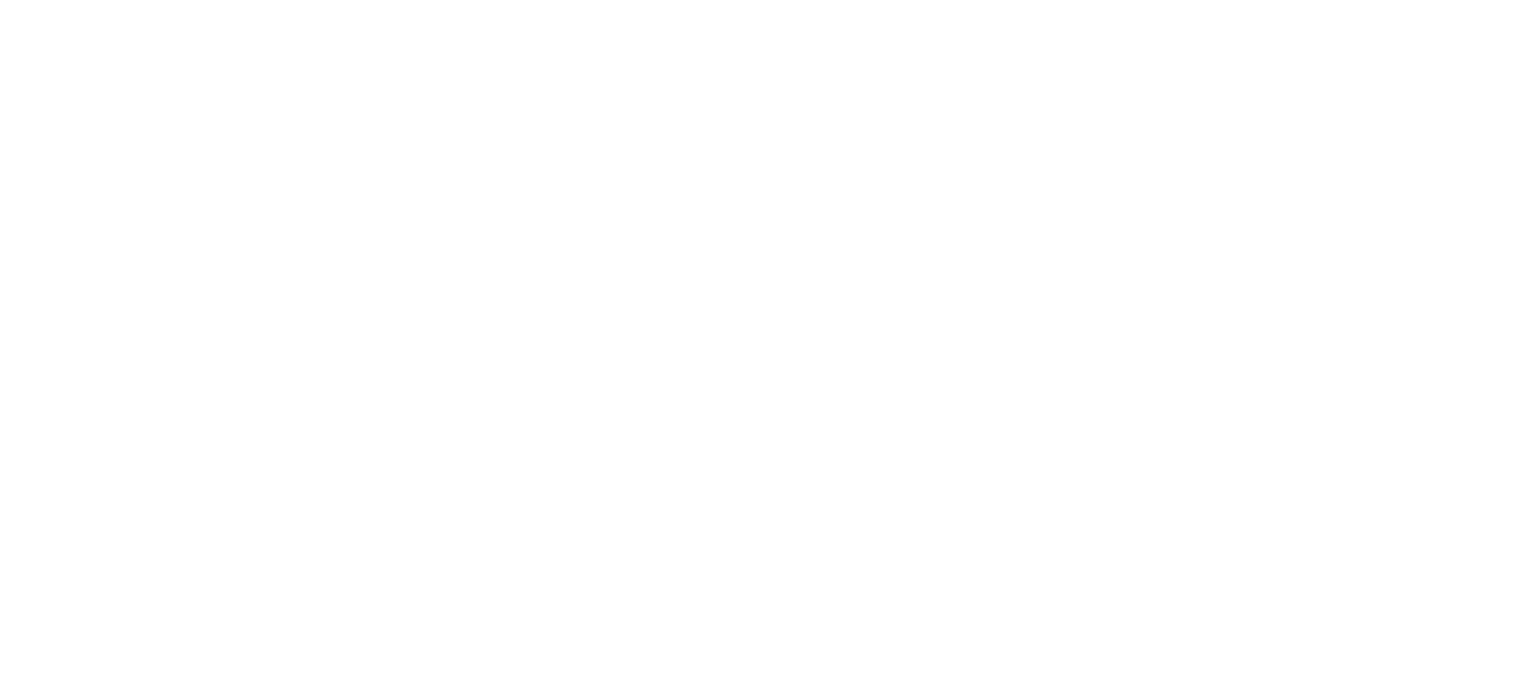 scroll, scrollTop: 0, scrollLeft: 0, axis: both 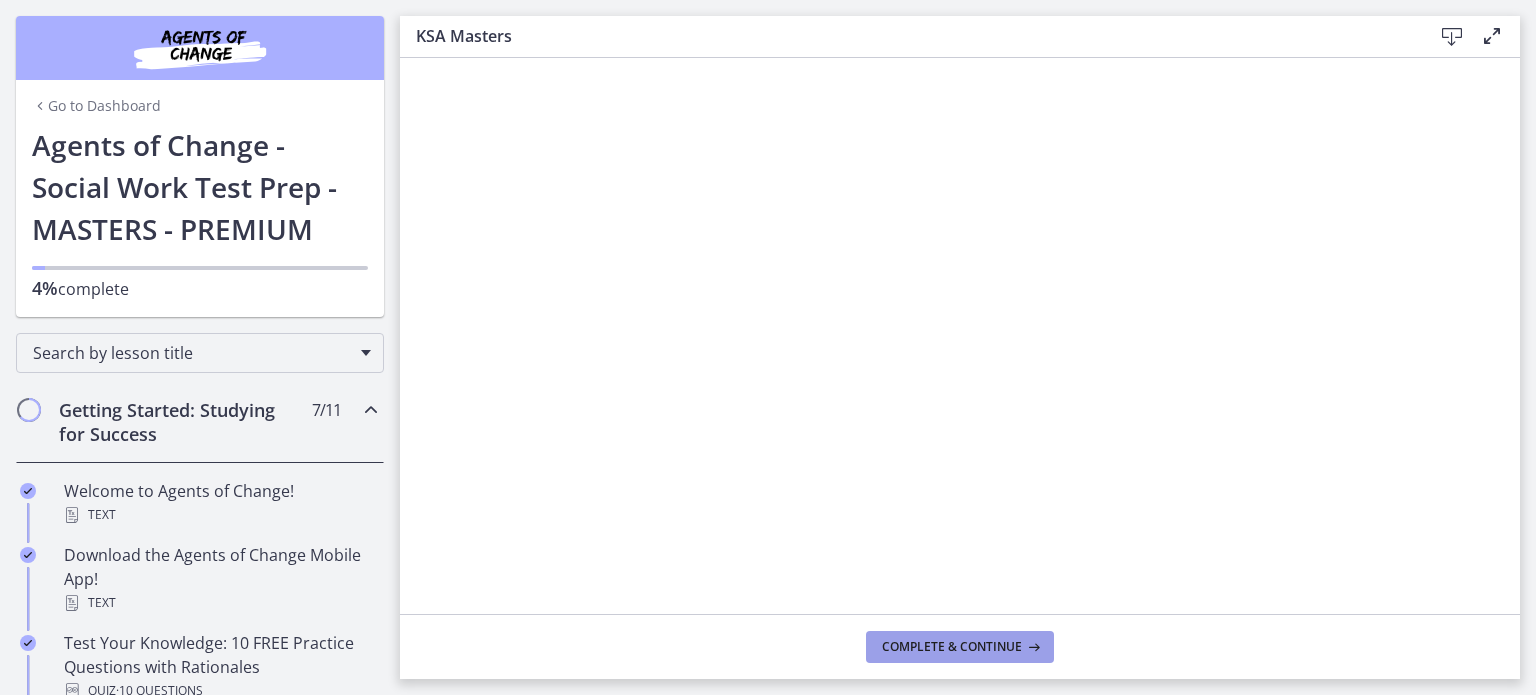 click on "Complete & continue" at bounding box center (952, 647) 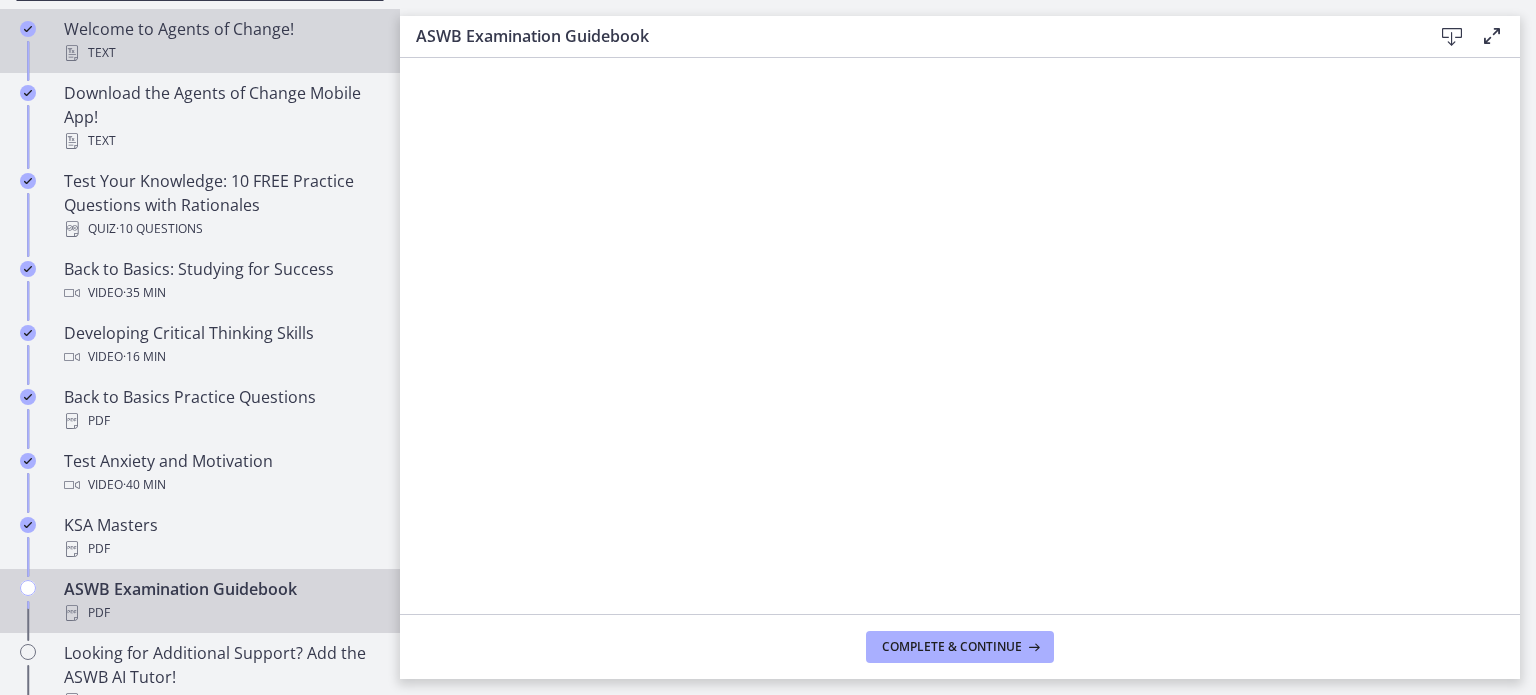 scroll, scrollTop: 500, scrollLeft: 0, axis: vertical 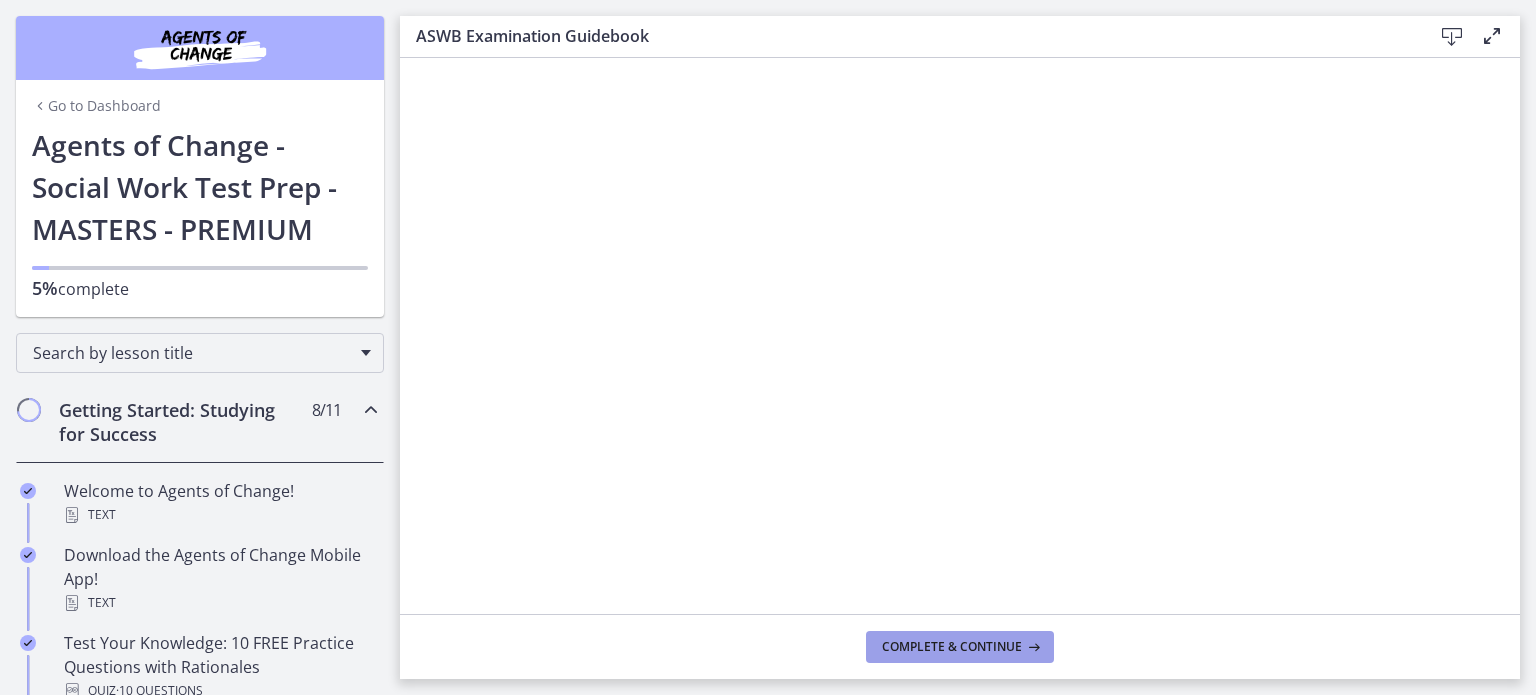 click on "Complete & continue" at bounding box center [952, 647] 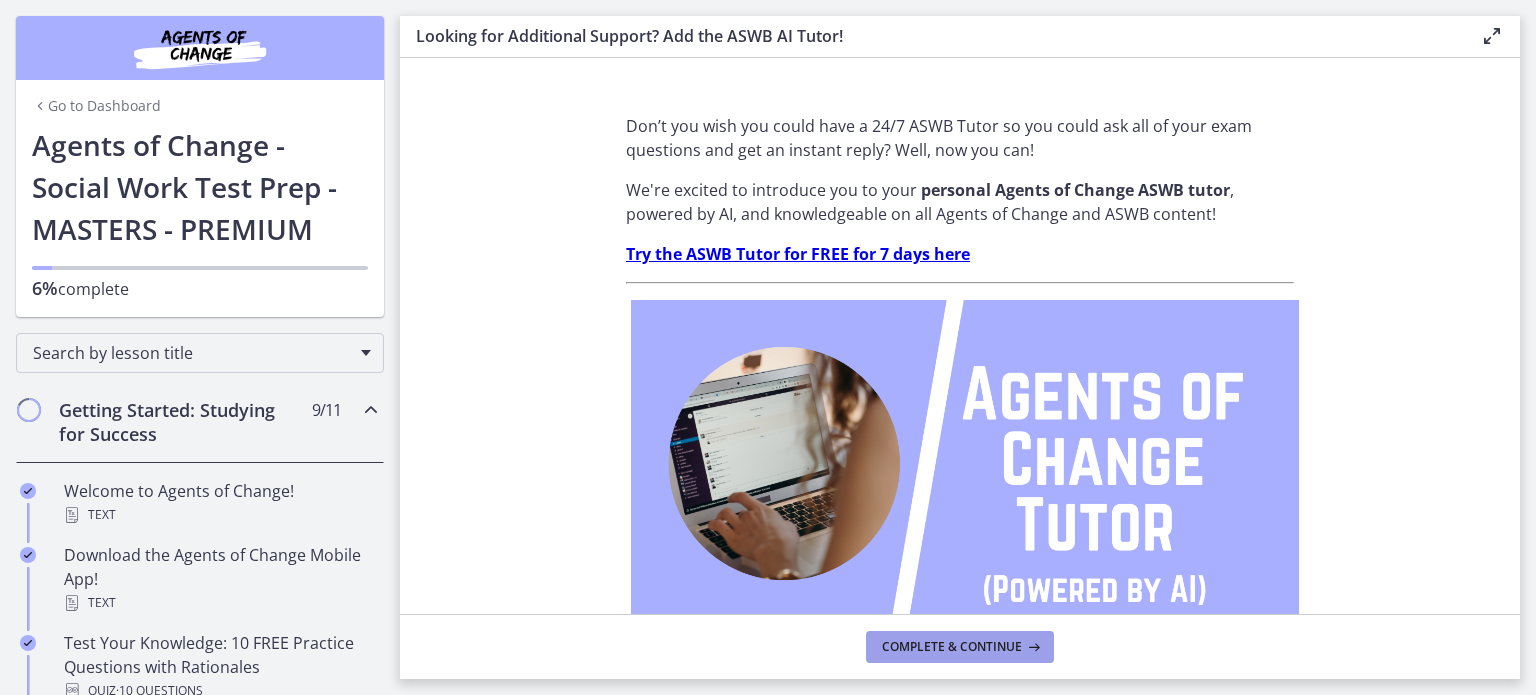 click on "Complete & continue" at bounding box center (952, 647) 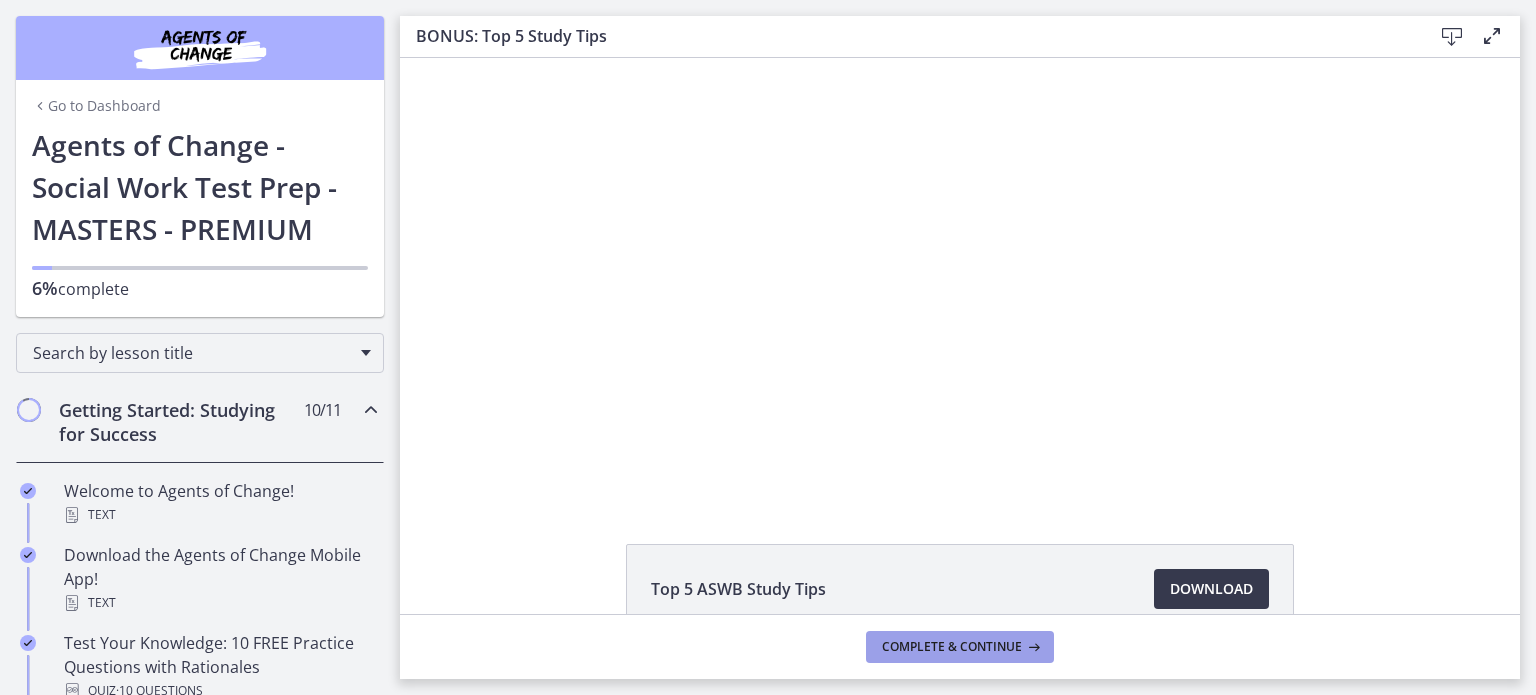scroll, scrollTop: 0, scrollLeft: 0, axis: both 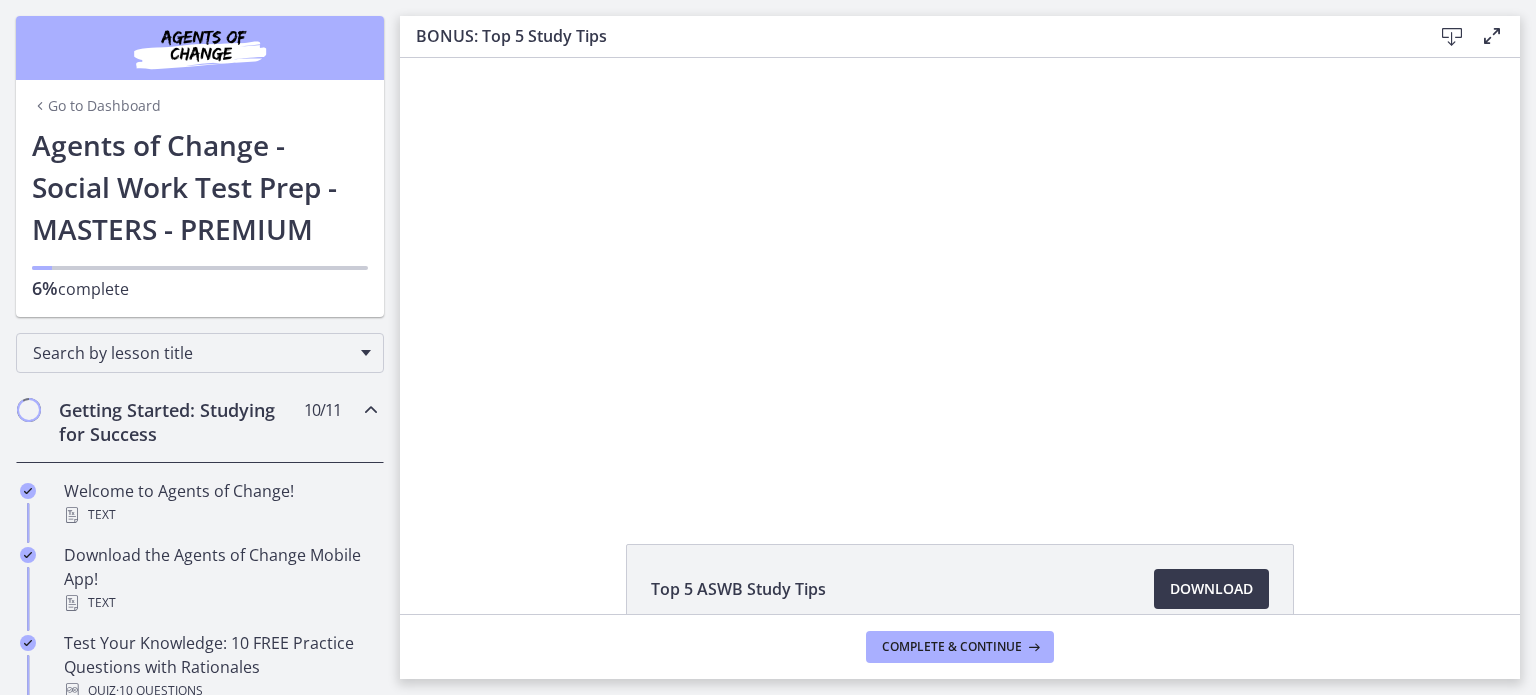 click on "Top 5 ASWB Study Tips
Download
Opens in a new window" 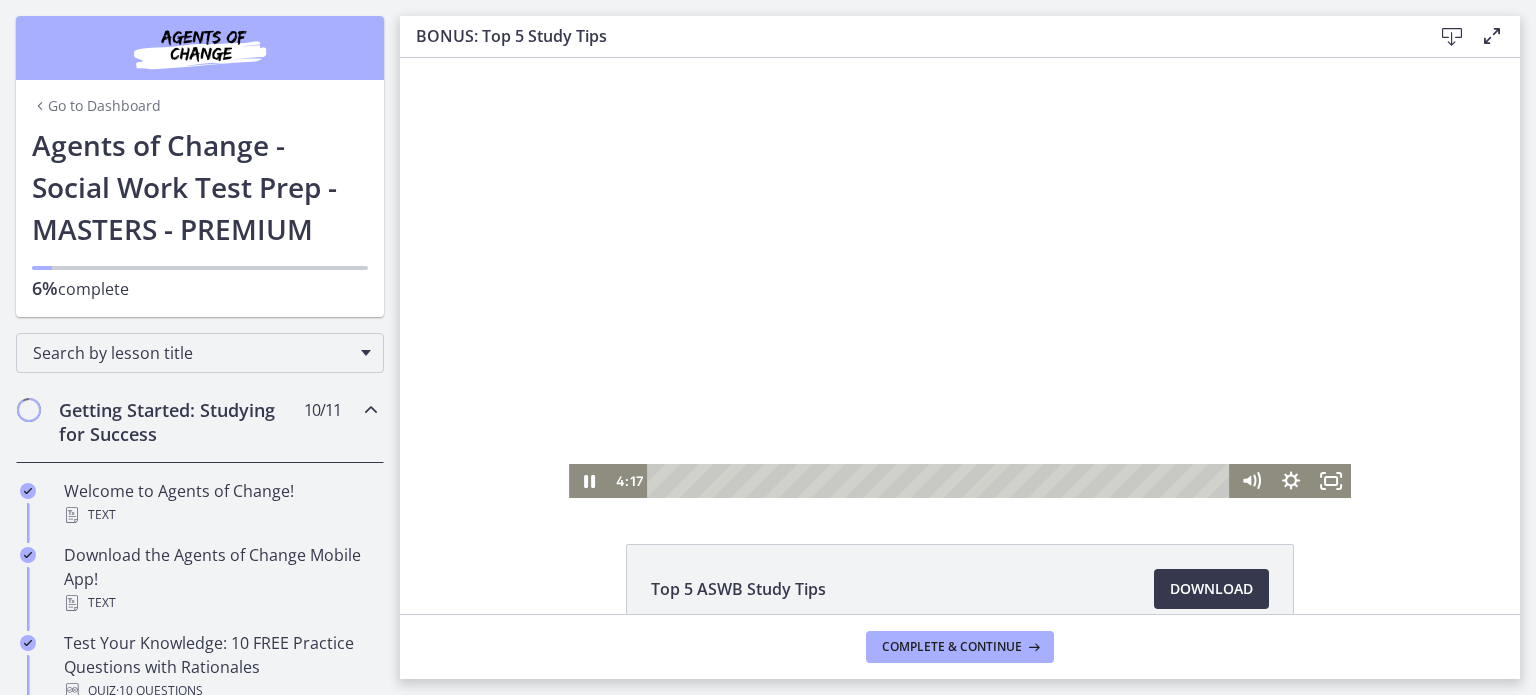 scroll, scrollTop: 0, scrollLeft: 0, axis: both 